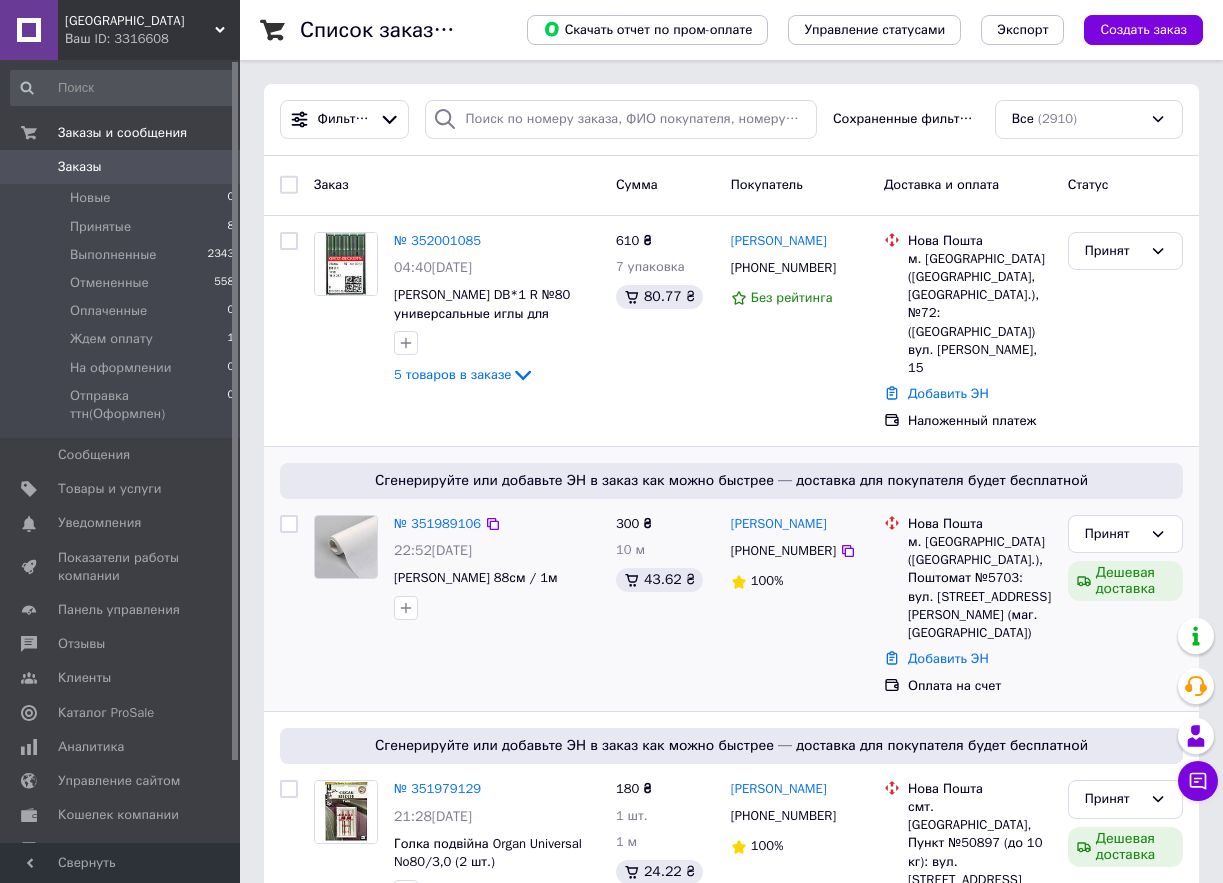 scroll, scrollTop: 0, scrollLeft: 0, axis: both 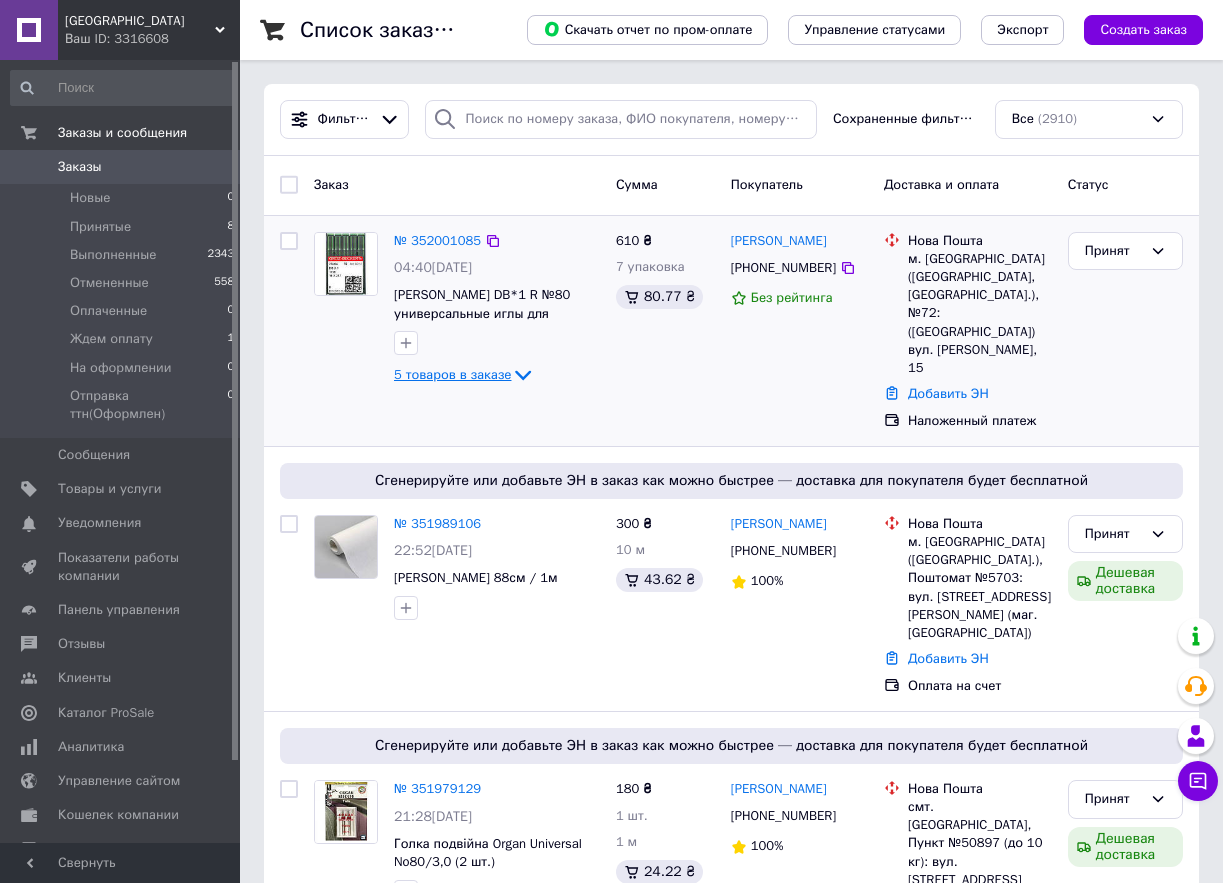 click on "5 товаров в заказе" at bounding box center (452, 374) 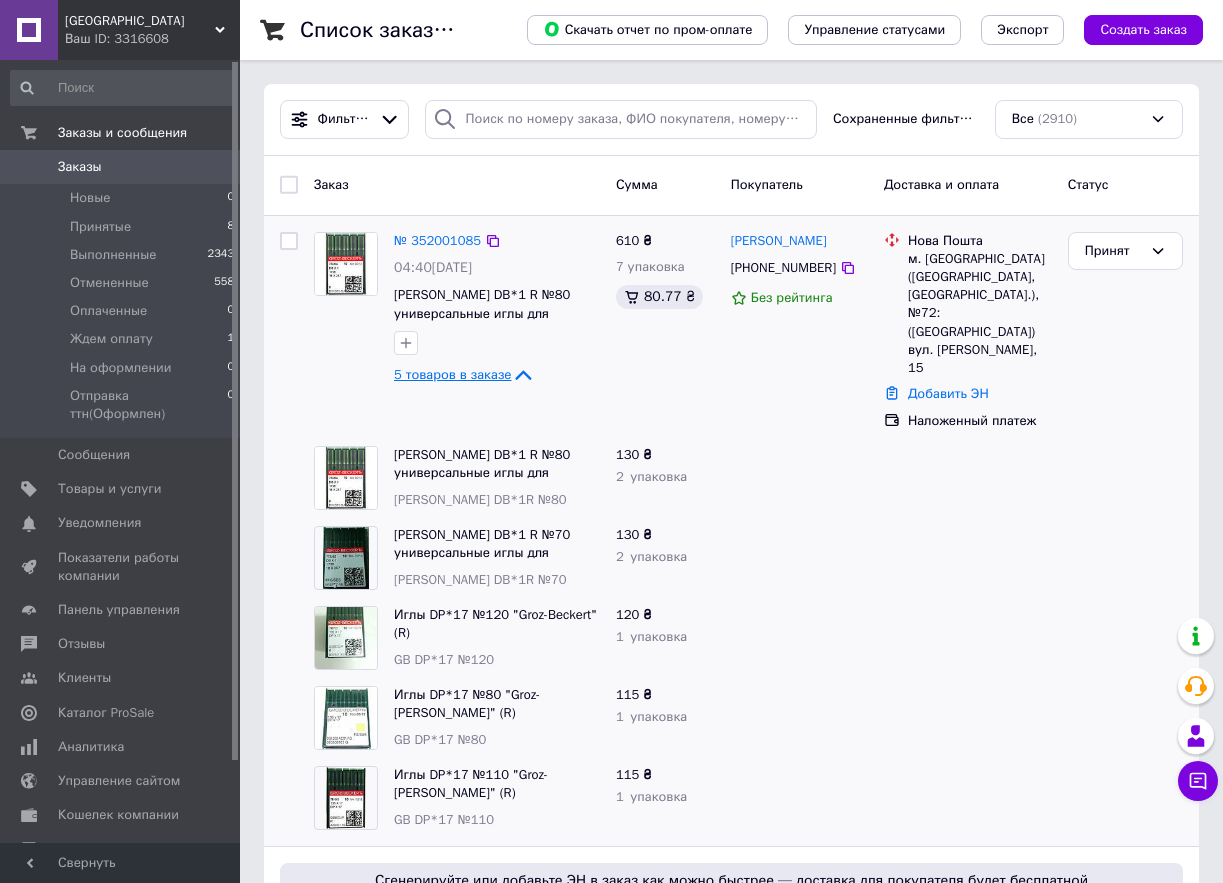 click on "5 товаров в заказе" at bounding box center [452, 374] 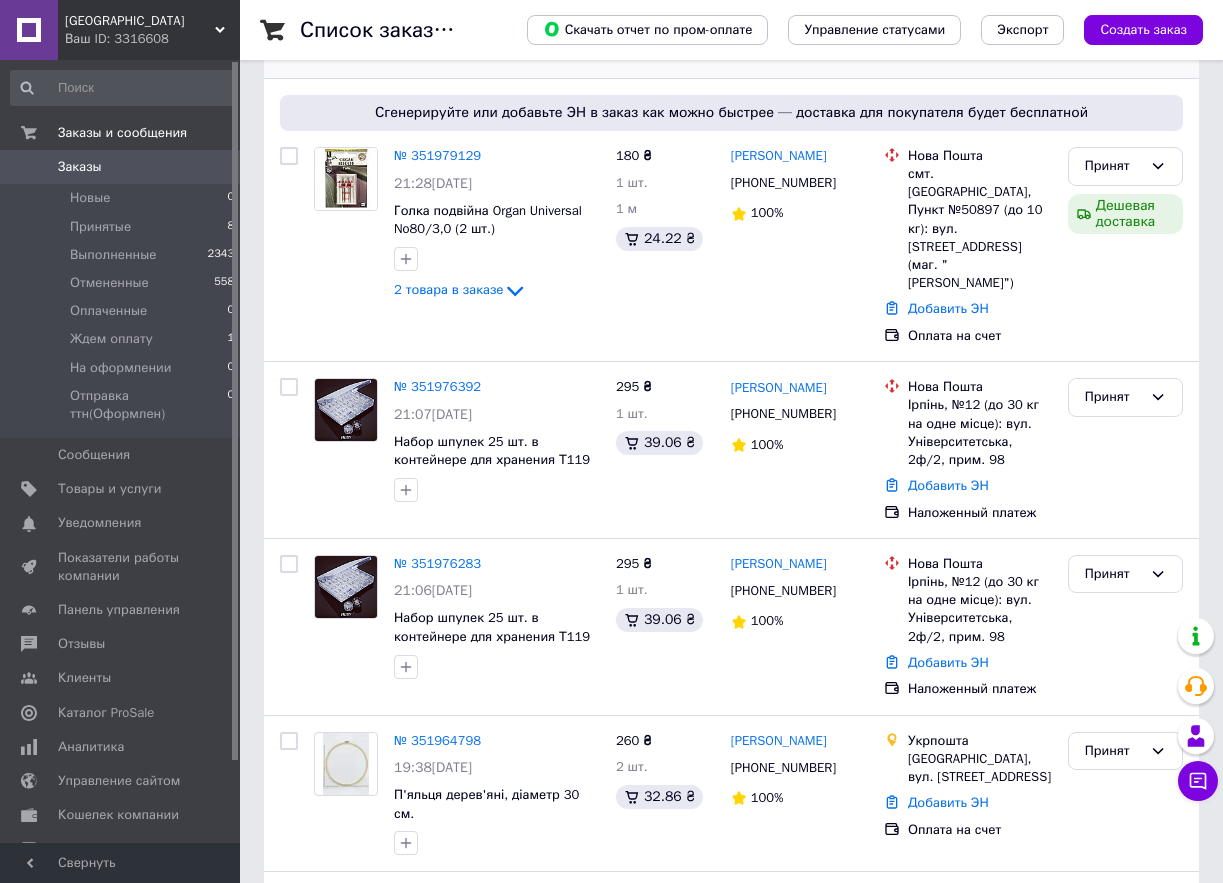 scroll, scrollTop: 700, scrollLeft: 0, axis: vertical 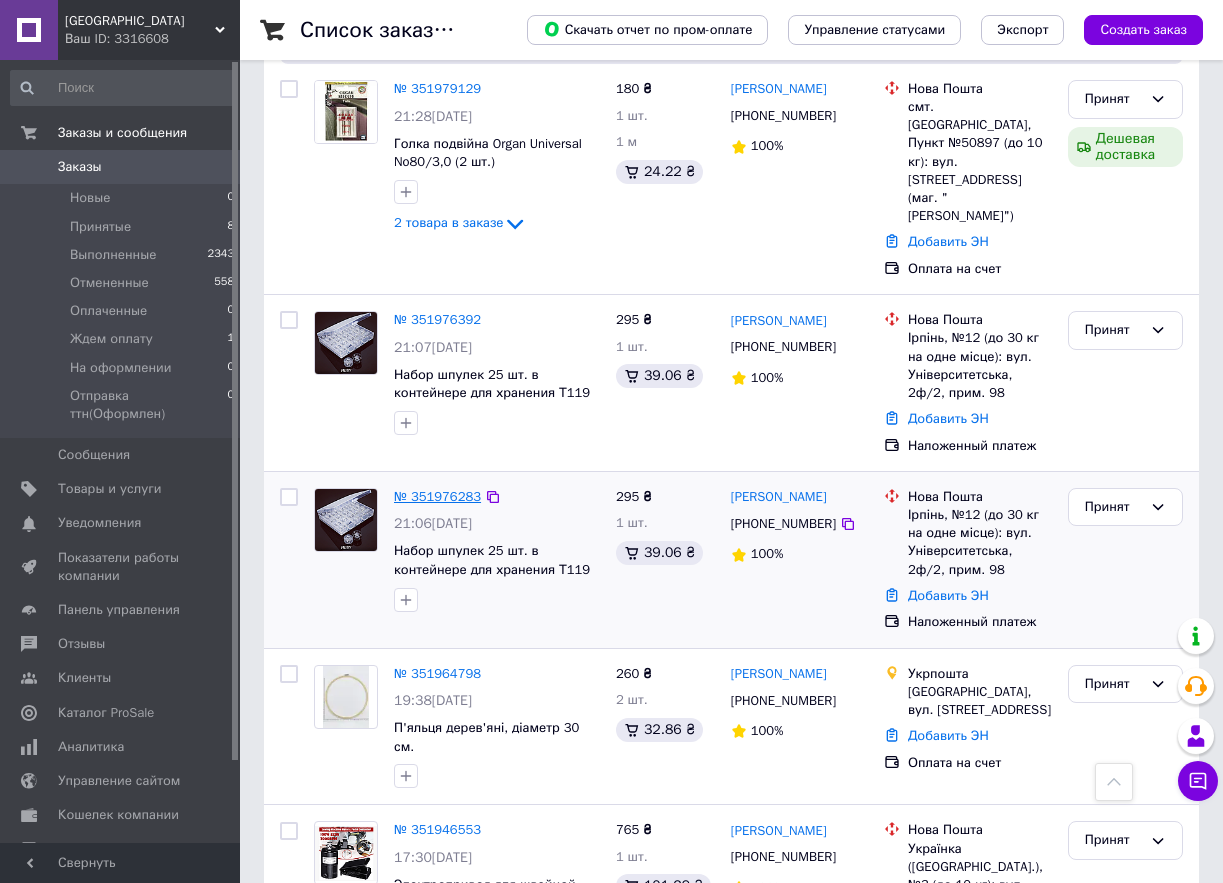 click on "№ 351976283" at bounding box center (437, 496) 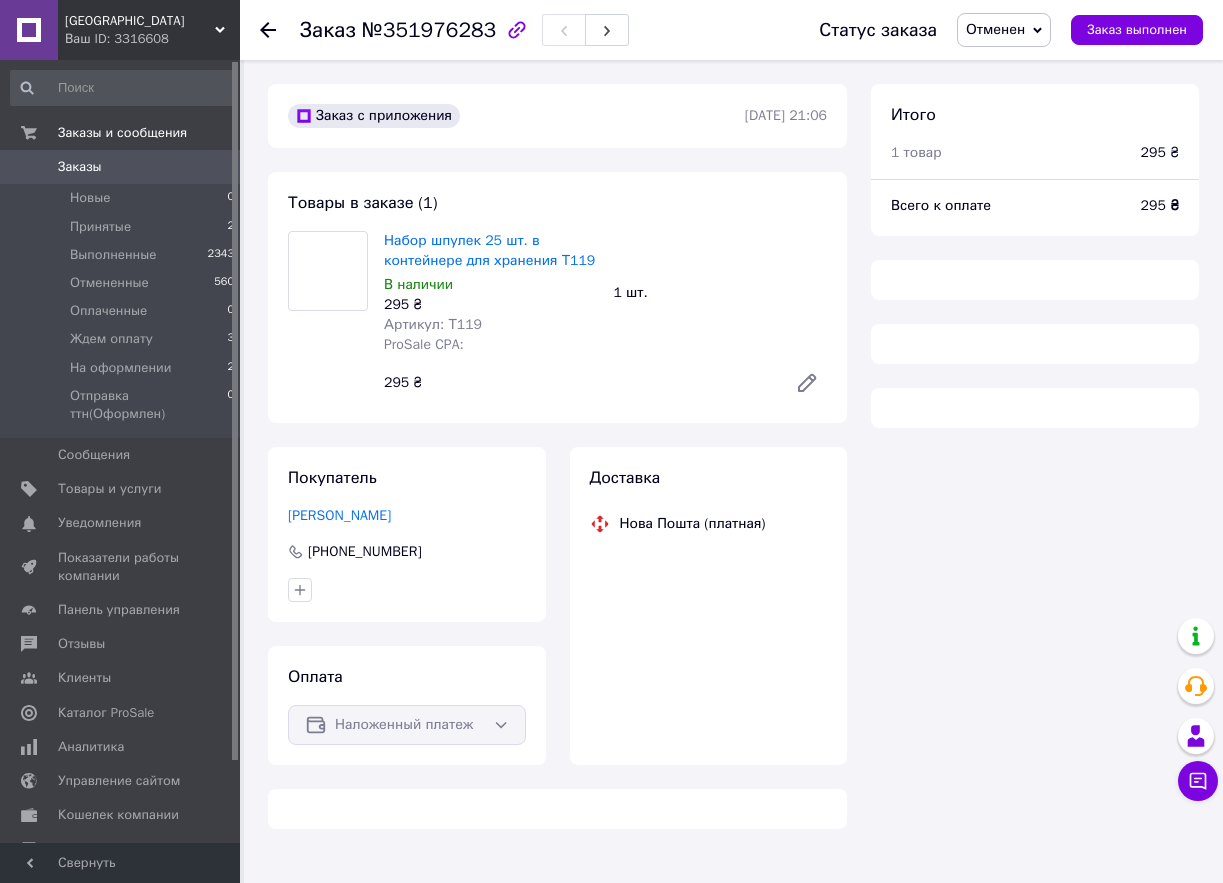 scroll, scrollTop: 0, scrollLeft: 0, axis: both 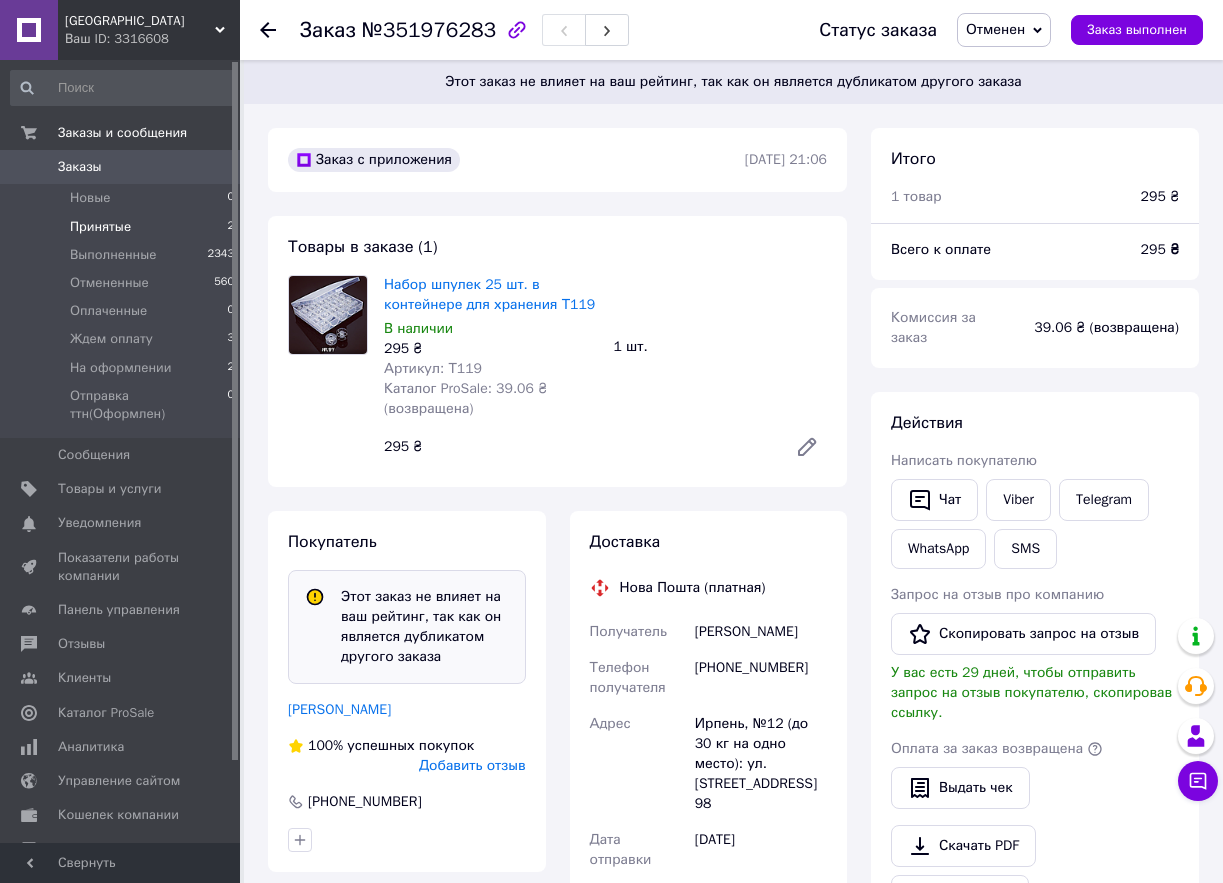 click on "Принятые" at bounding box center [100, 227] 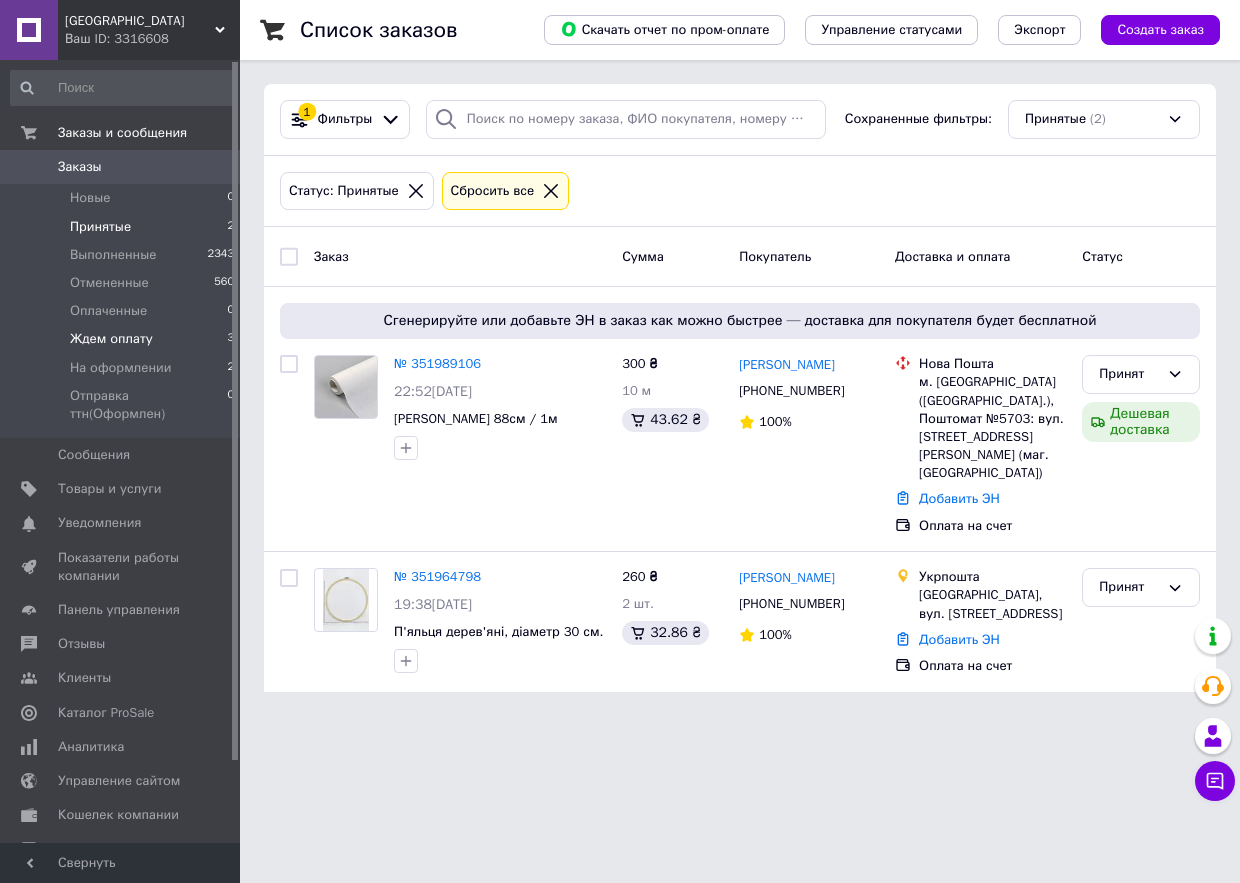 click on "Ждем оплату 3" at bounding box center (123, 339) 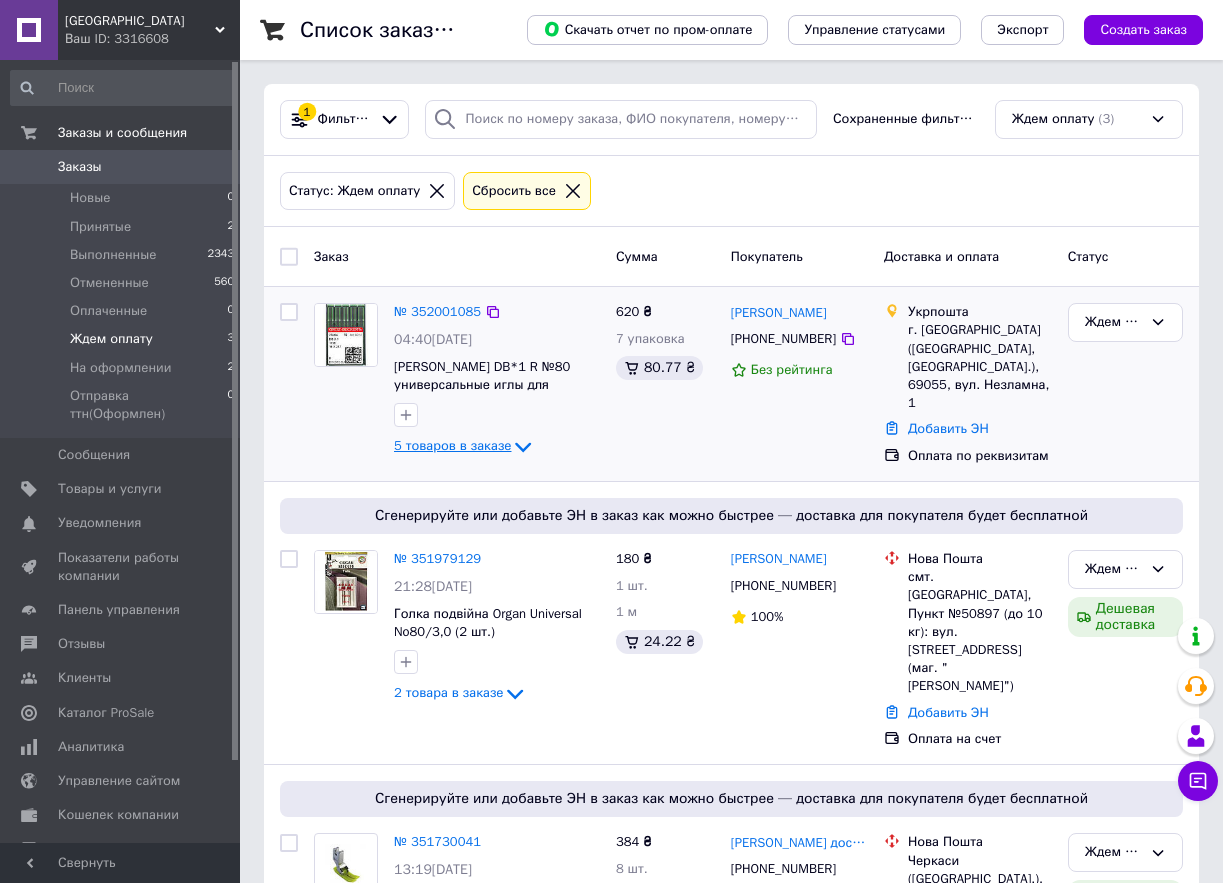 click on "5 товаров в заказе" at bounding box center [452, 446] 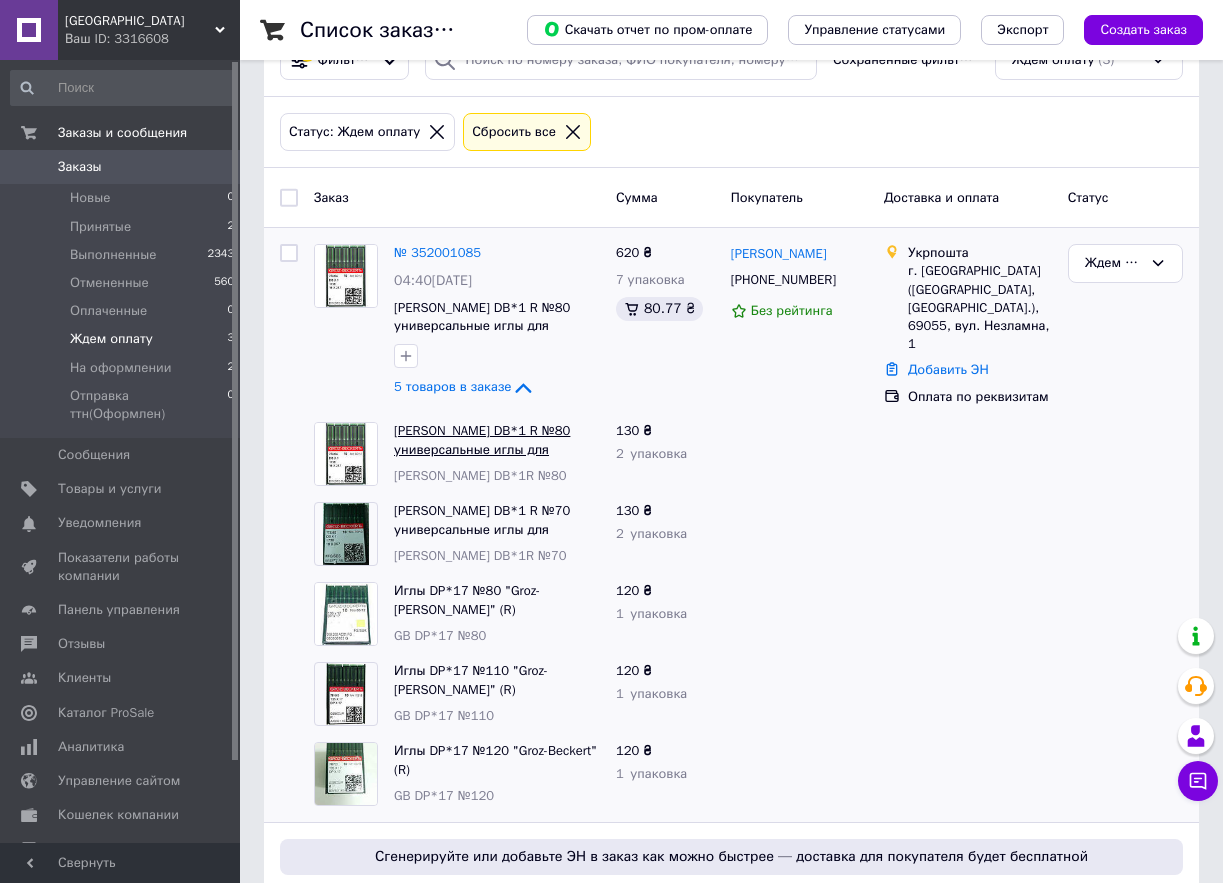 scroll, scrollTop: 0, scrollLeft: 0, axis: both 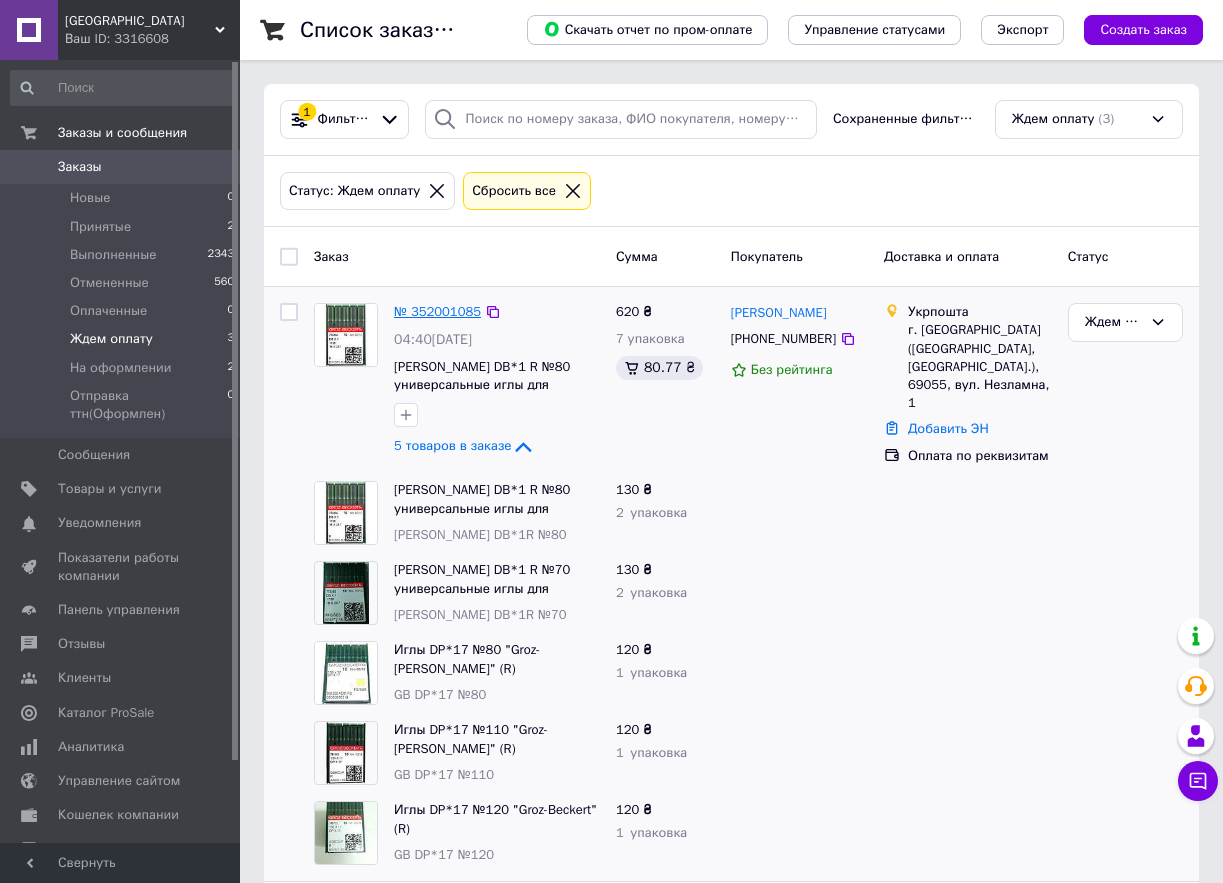 click on "№ 352001085" at bounding box center (437, 311) 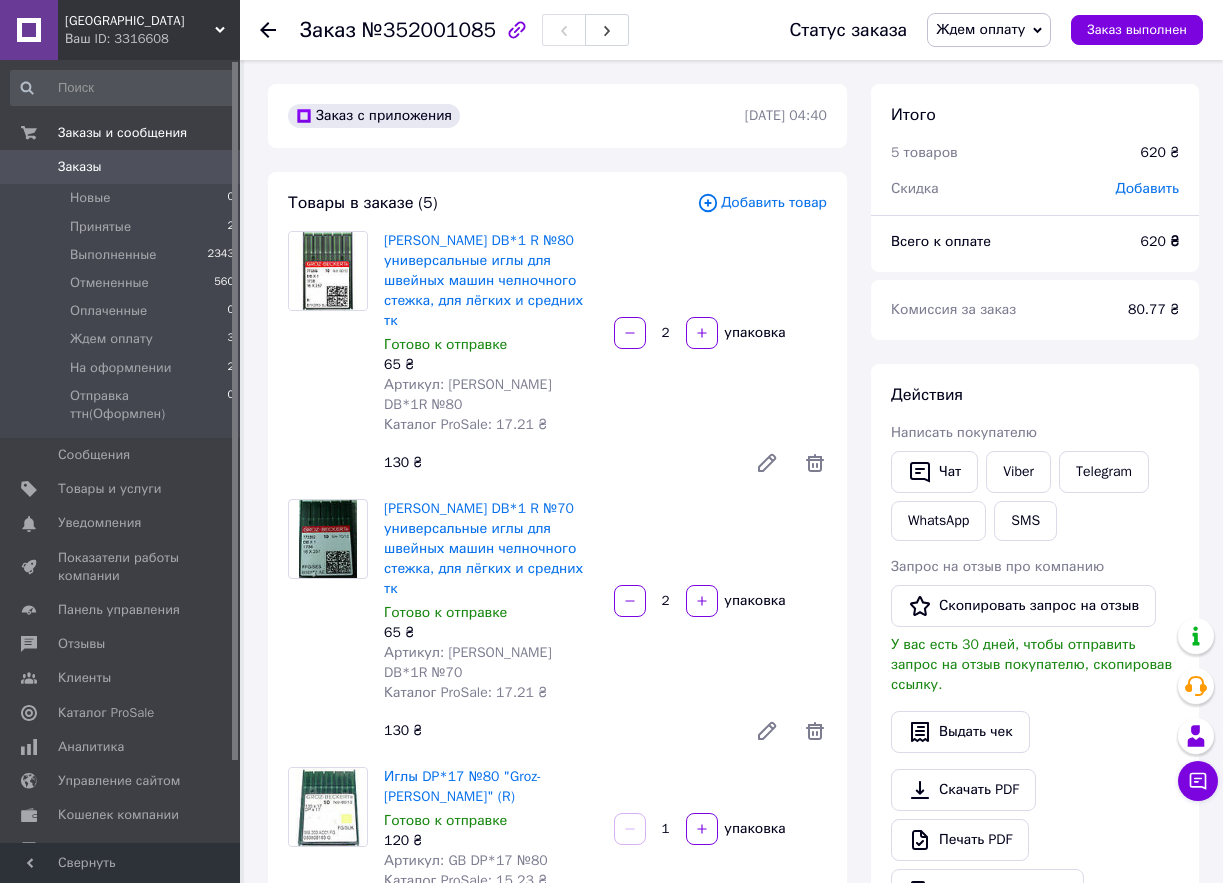 scroll, scrollTop: 72, scrollLeft: 0, axis: vertical 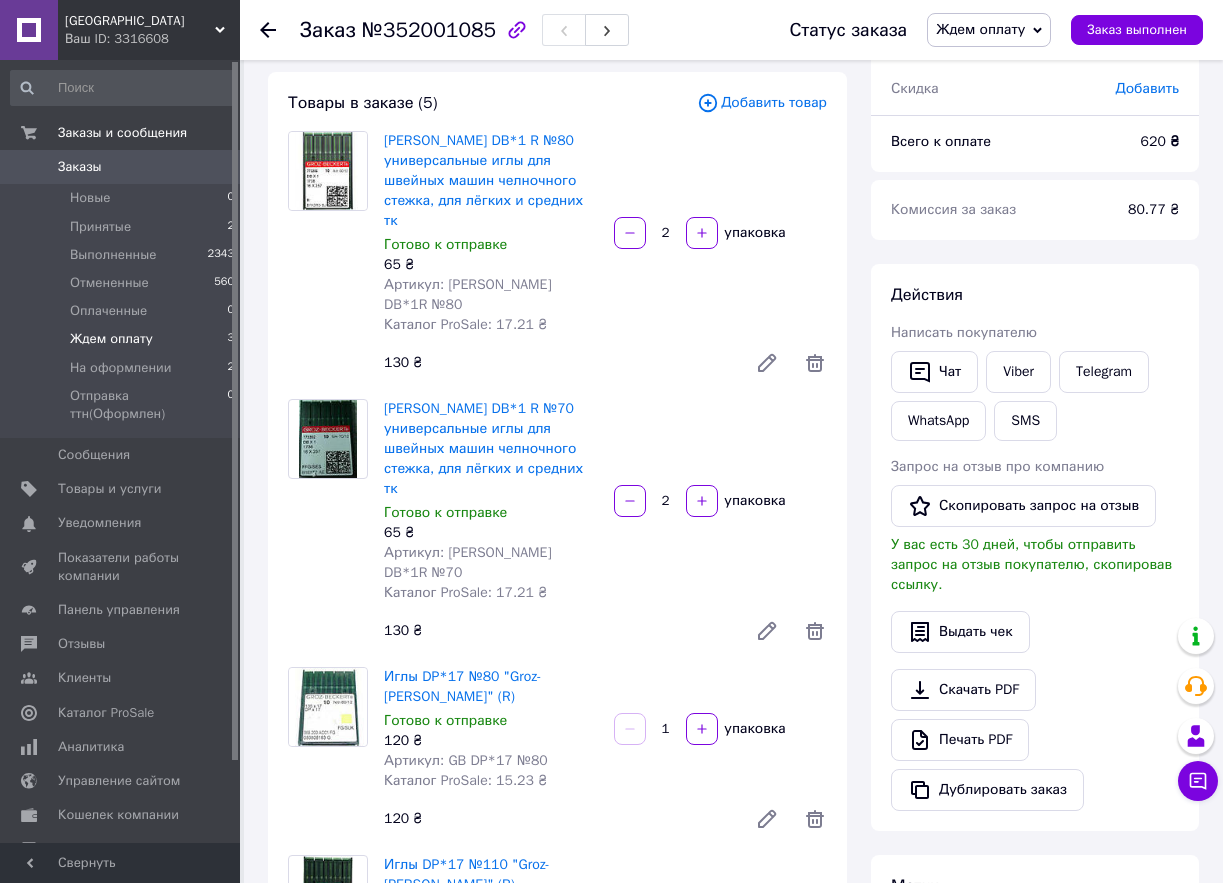 click on "Ждем оплату 3" at bounding box center [123, 339] 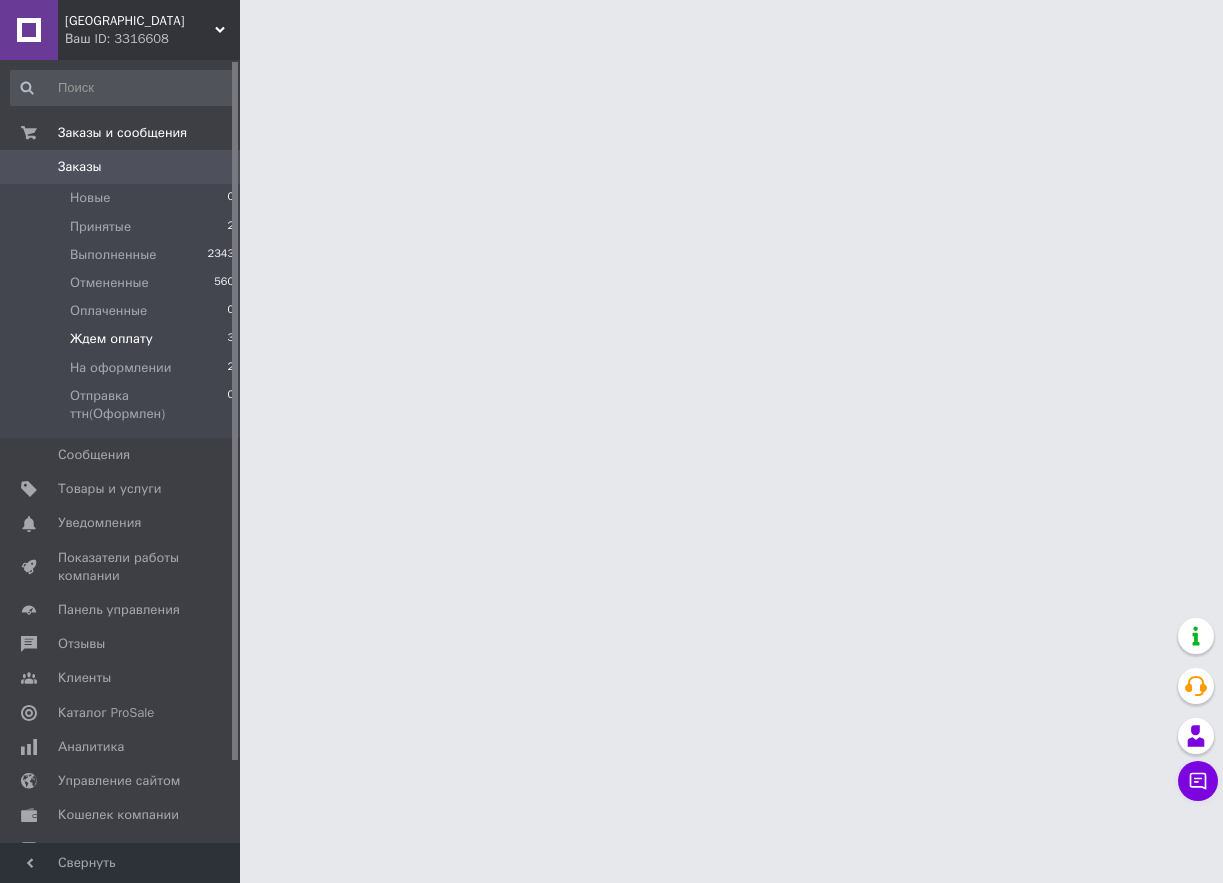 scroll, scrollTop: 0, scrollLeft: 0, axis: both 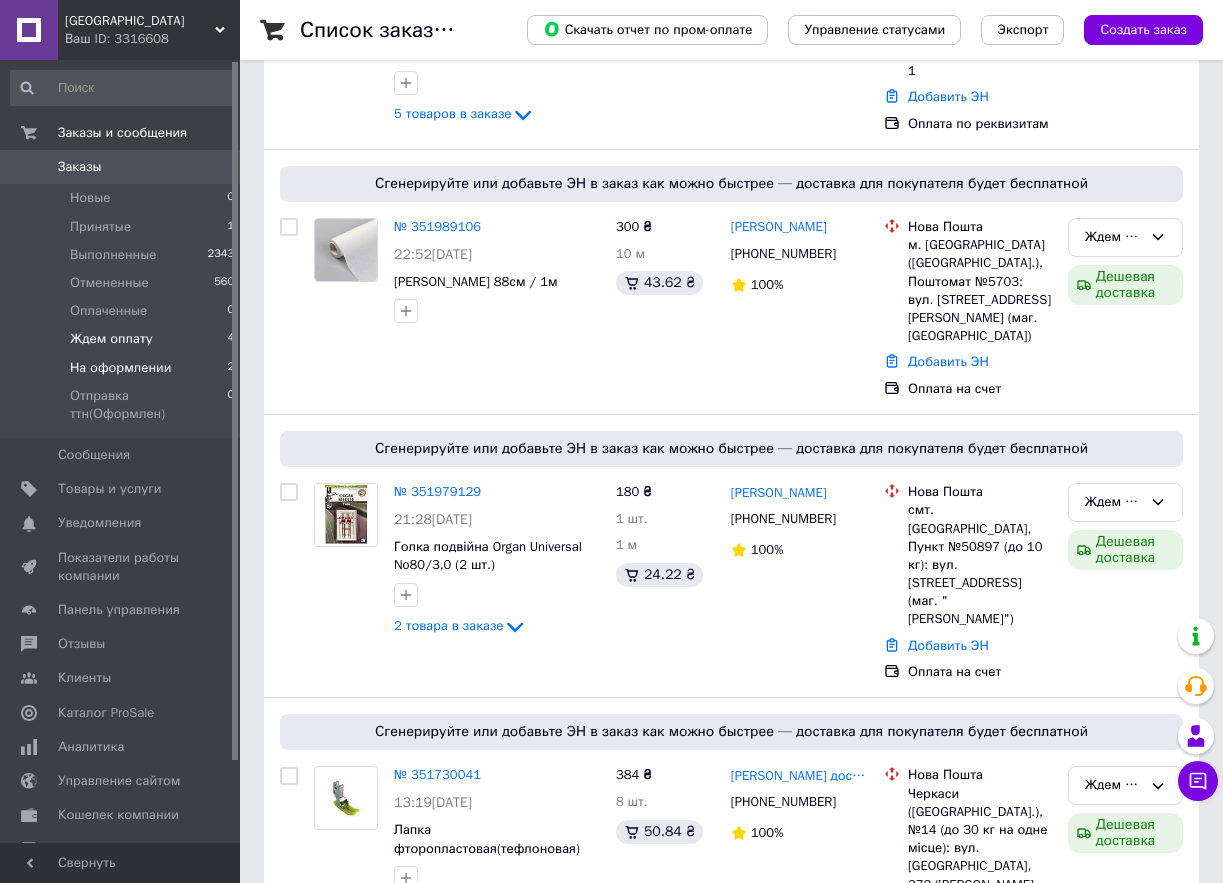 click on "На оформлении 2" at bounding box center [123, 368] 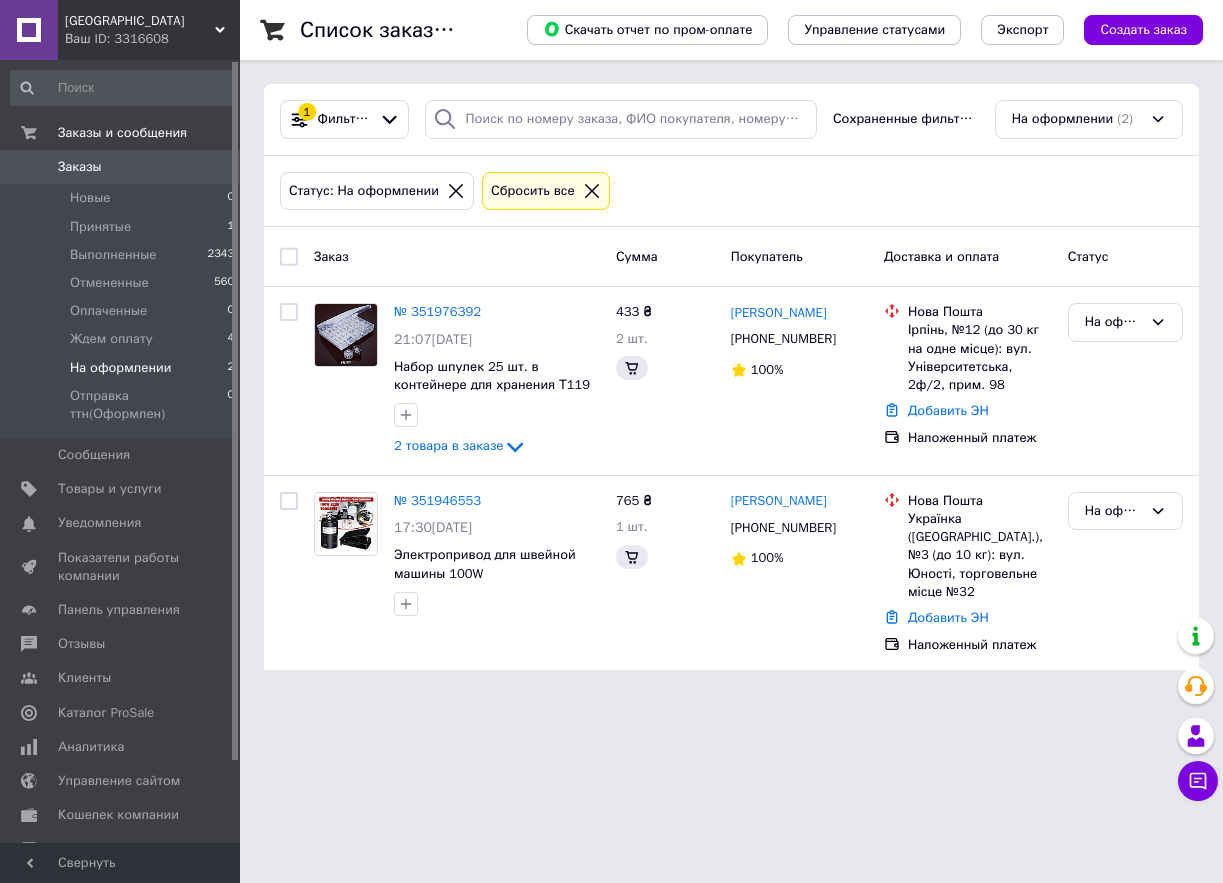 scroll, scrollTop: 0, scrollLeft: 0, axis: both 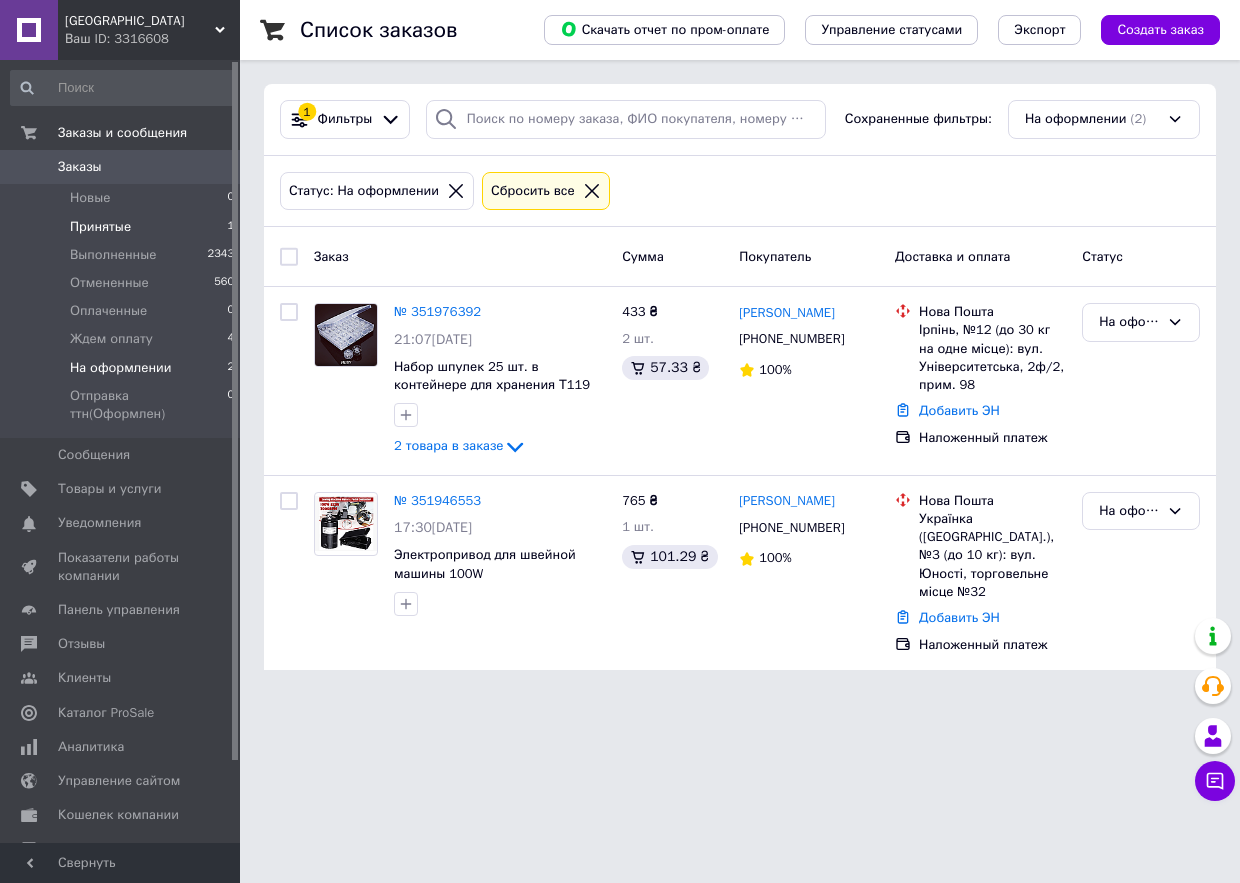 click on "Принятые" at bounding box center (100, 227) 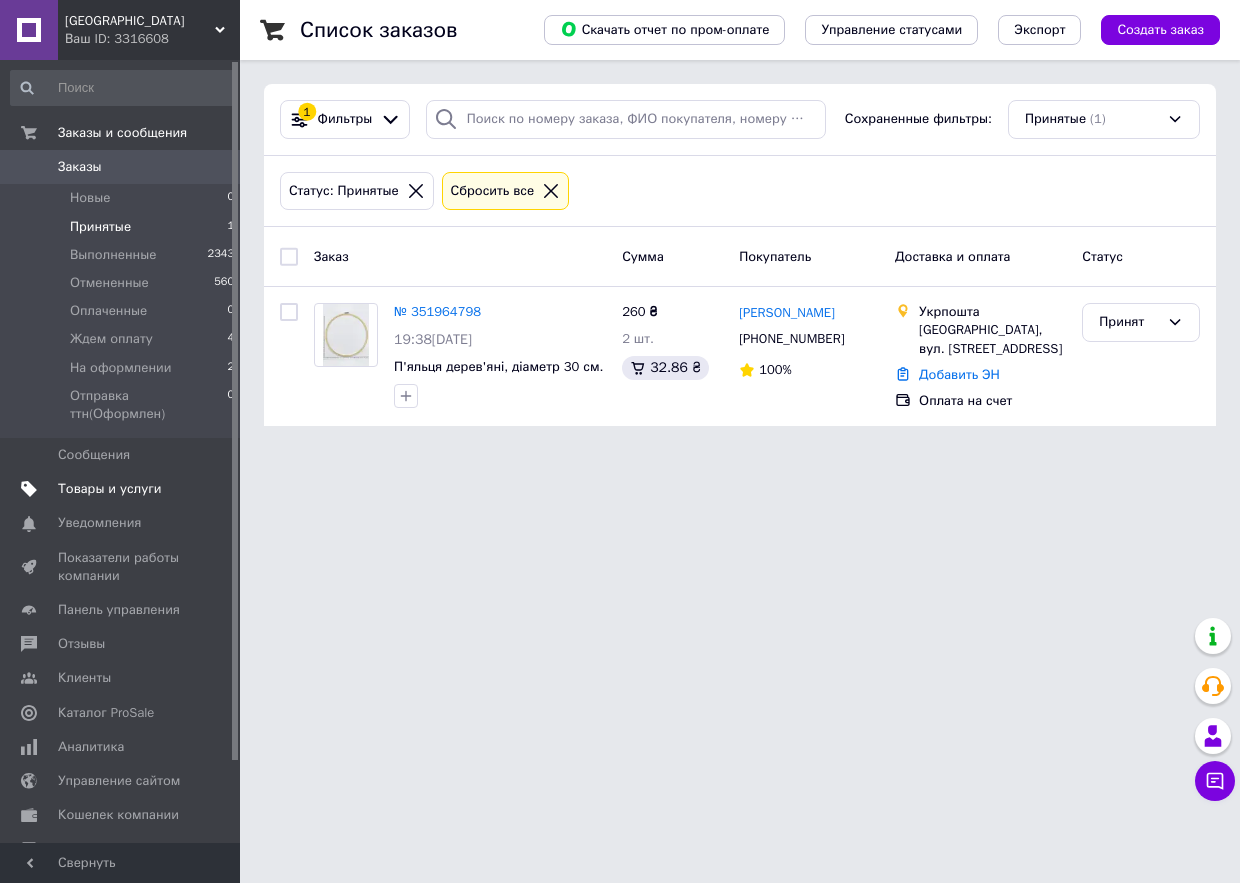 click on "Товары и услуги" at bounding box center [110, 489] 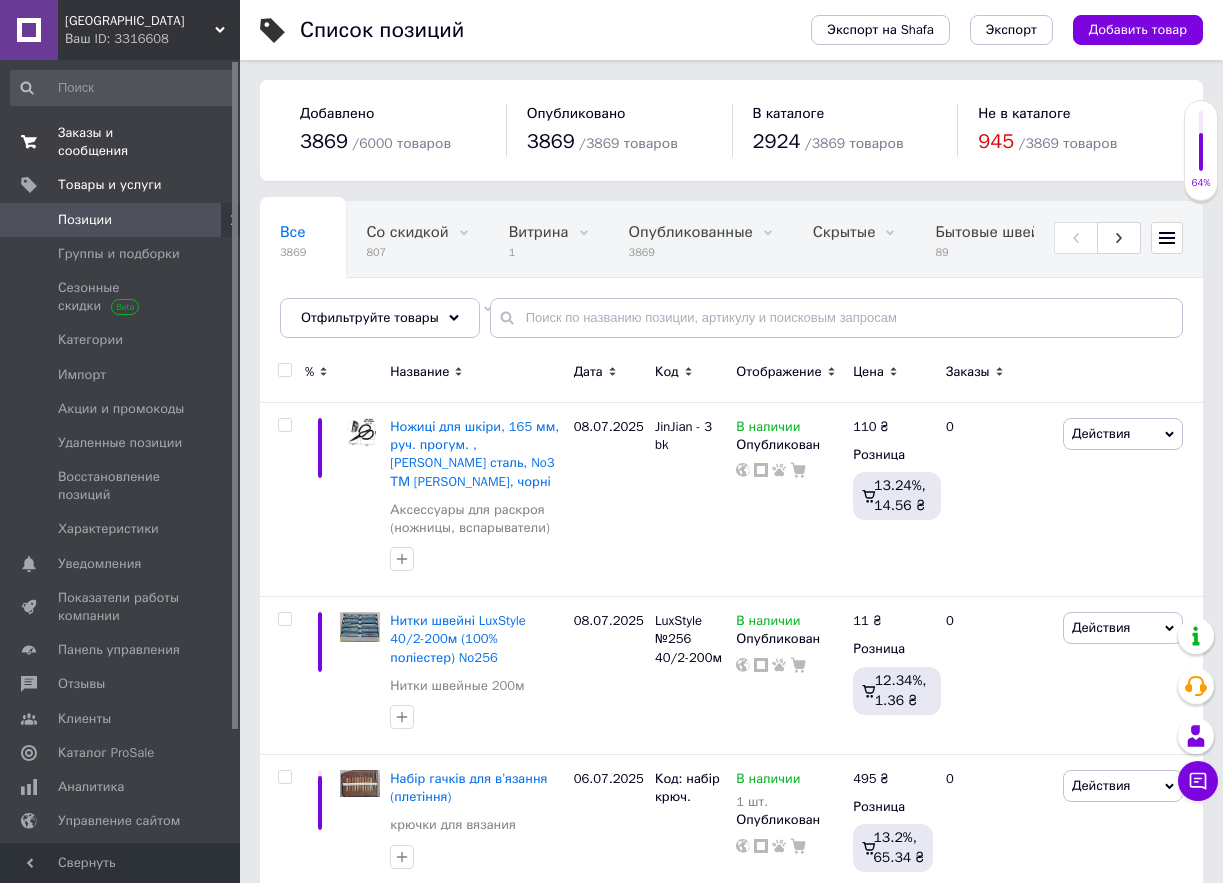 click on "Заказы и сообщения" at bounding box center (121, 142) 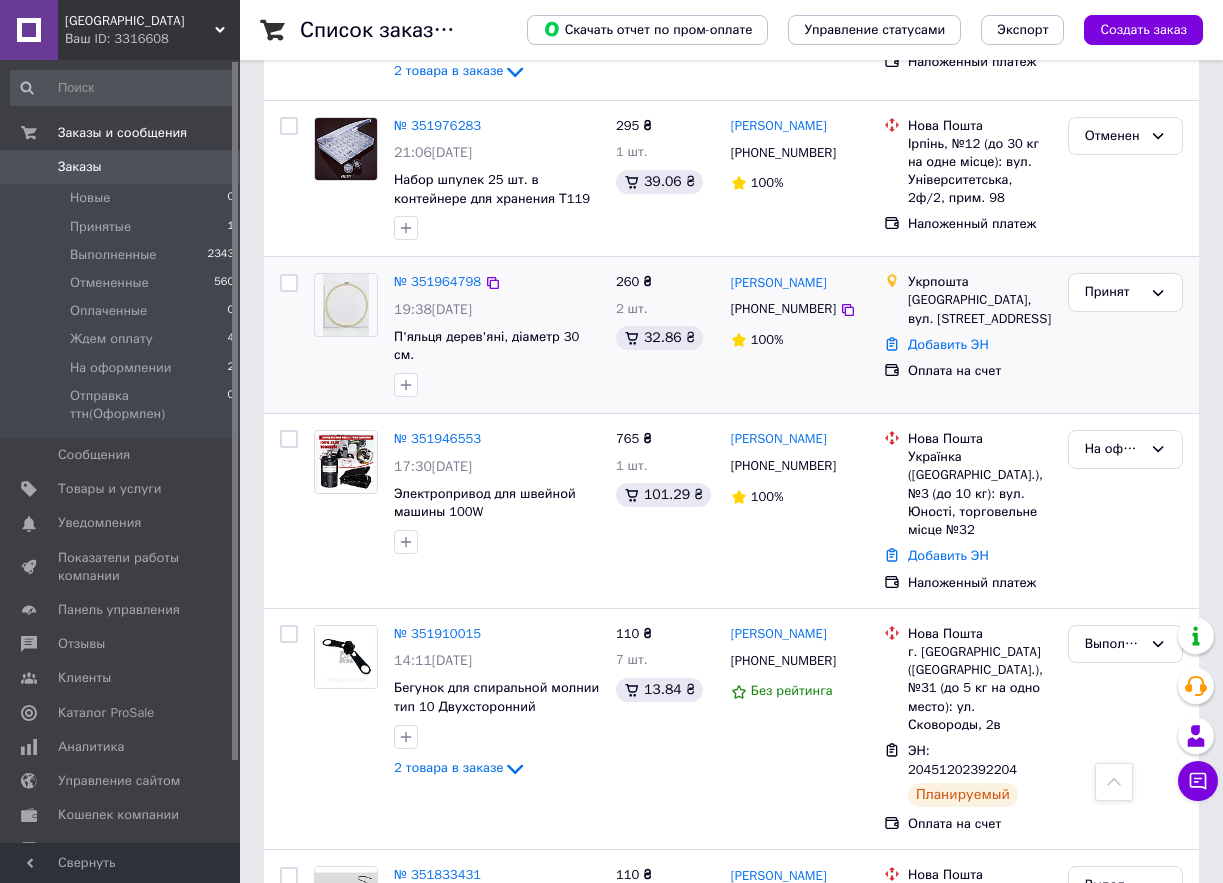 scroll, scrollTop: 1100, scrollLeft: 0, axis: vertical 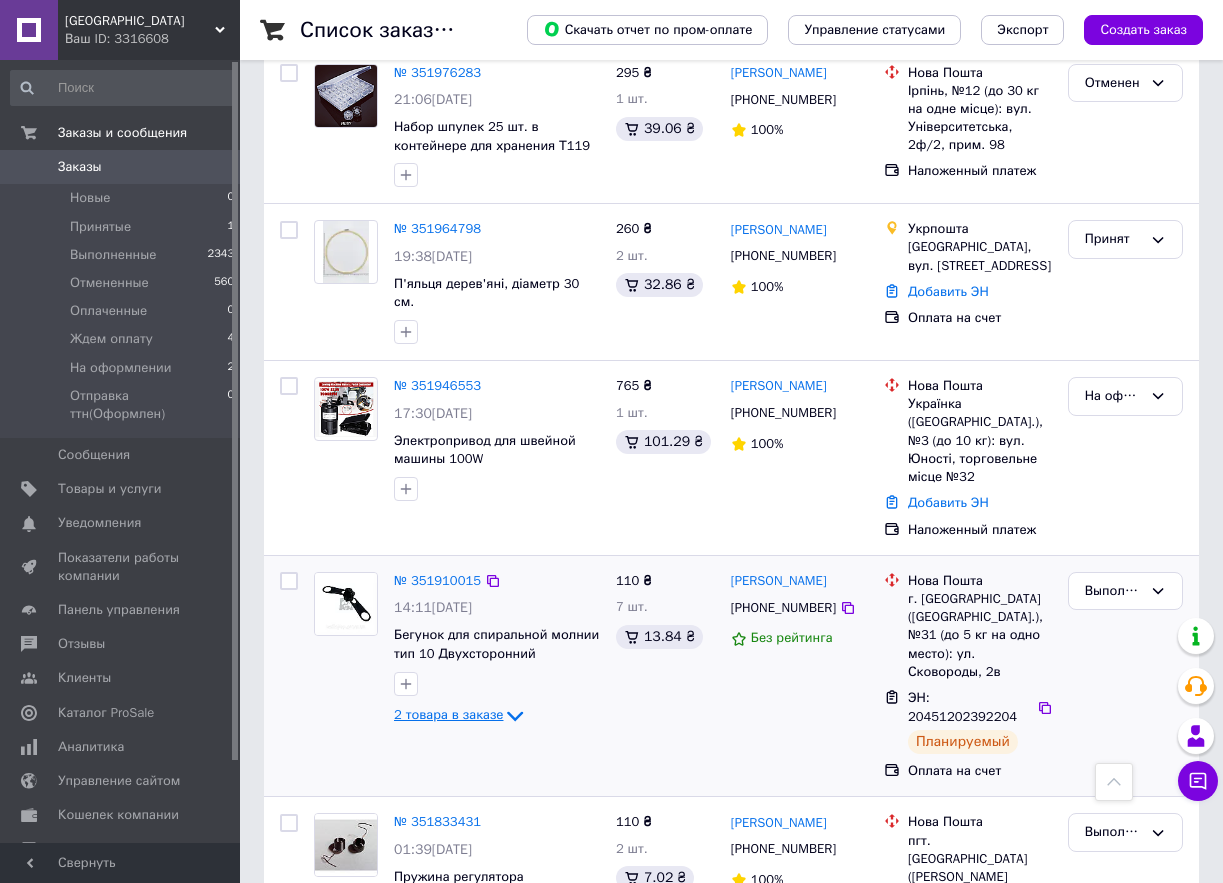 click on "2 товара в заказе" at bounding box center [448, 714] 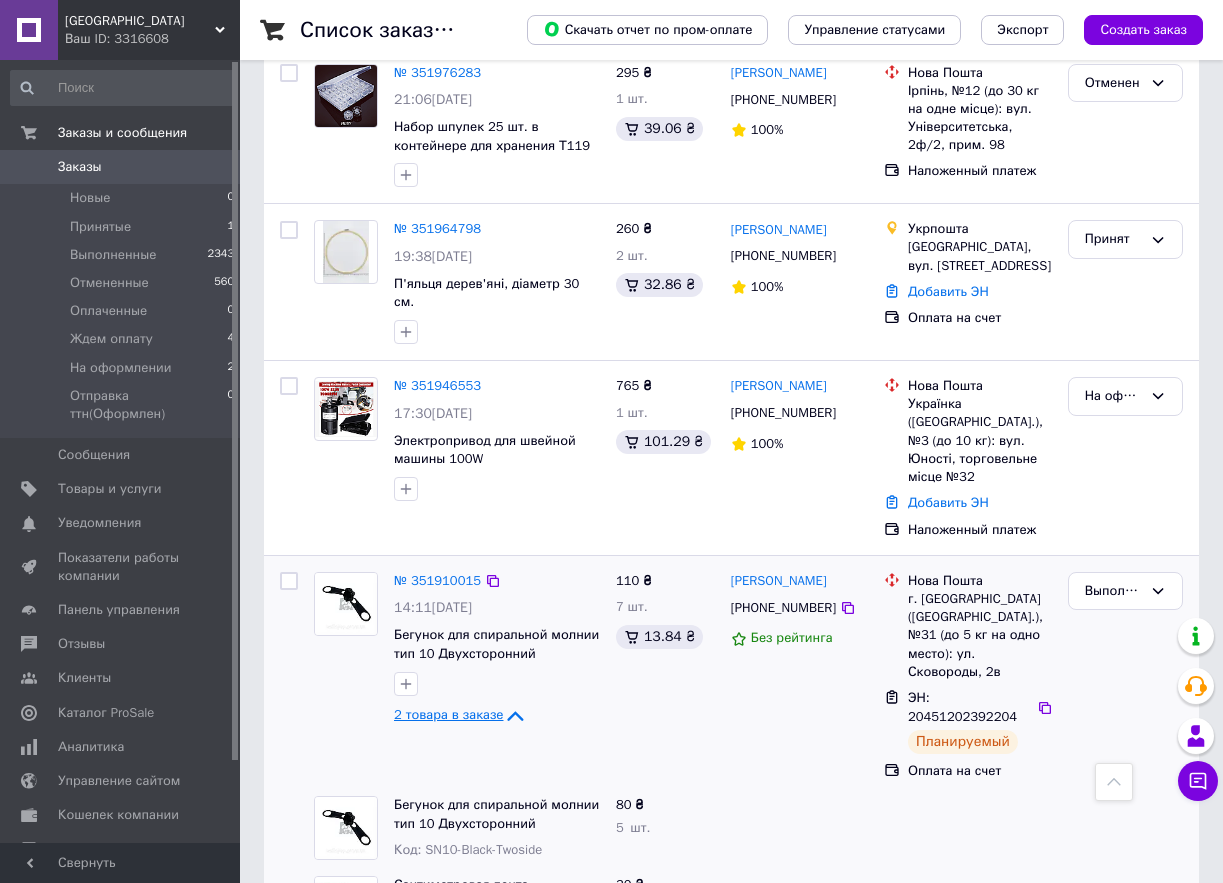 click on "2 товара в заказе" at bounding box center (448, 714) 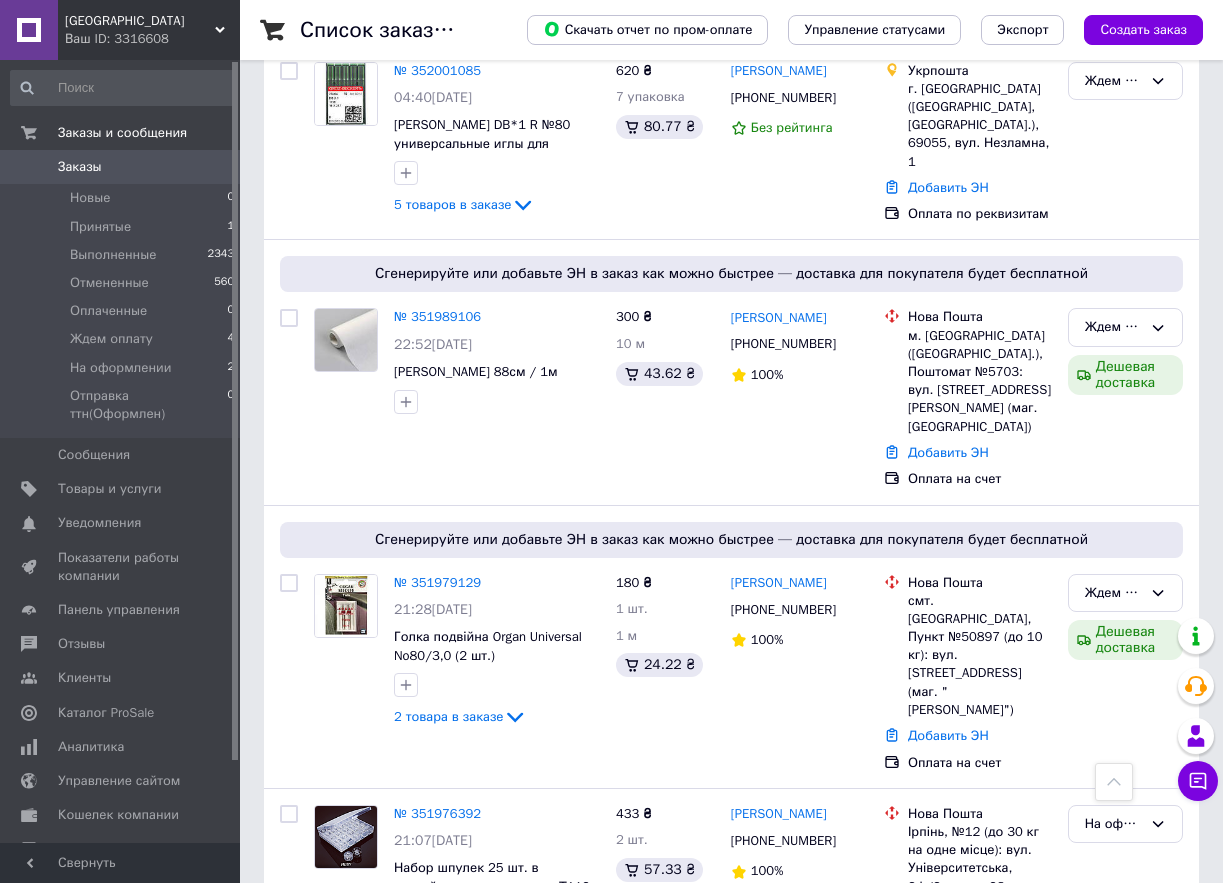 scroll, scrollTop: 0, scrollLeft: 0, axis: both 